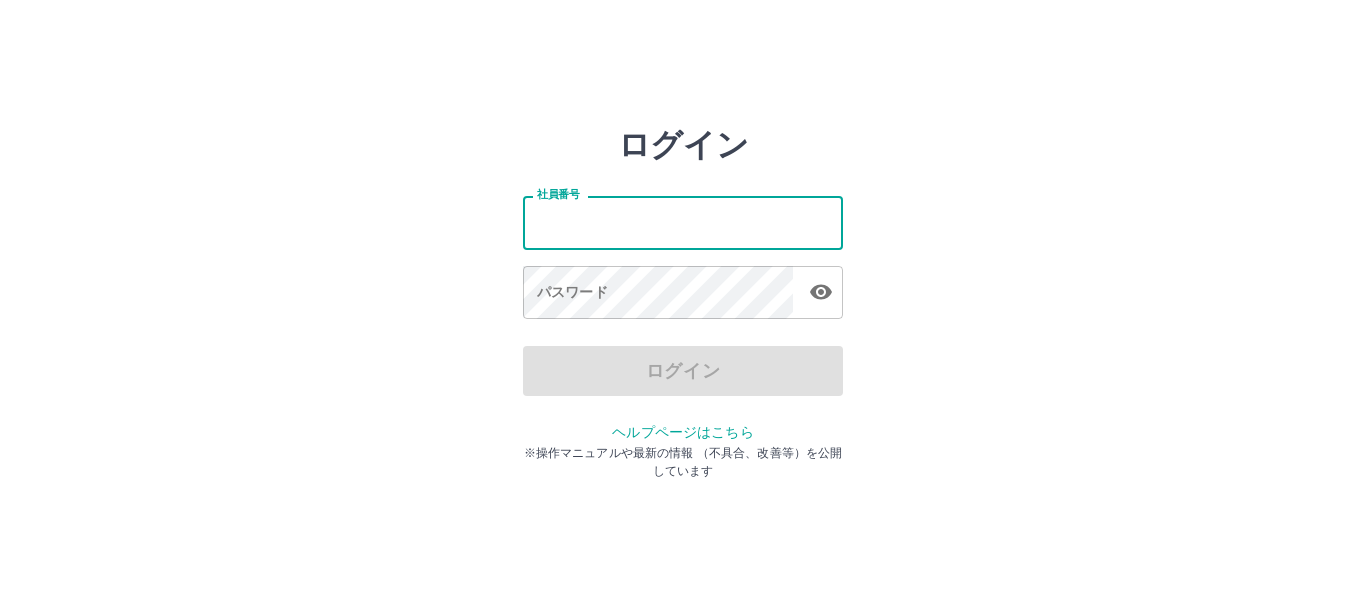 scroll, scrollTop: 0, scrollLeft: 0, axis: both 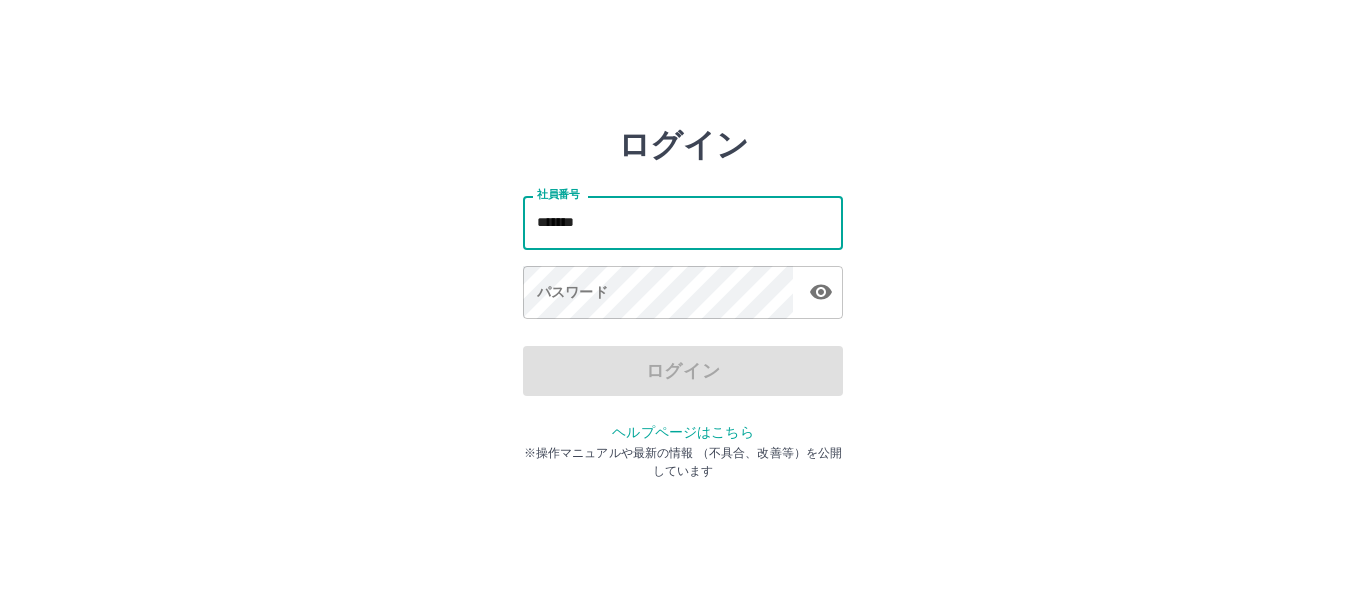 type on "*******" 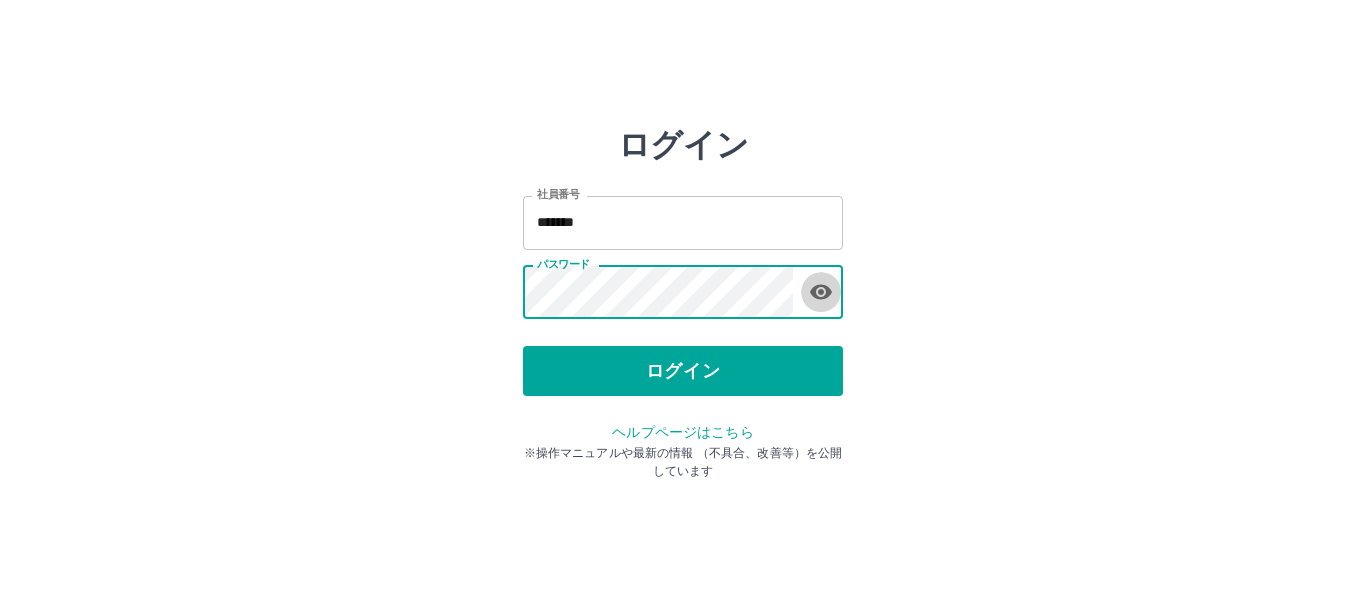 click 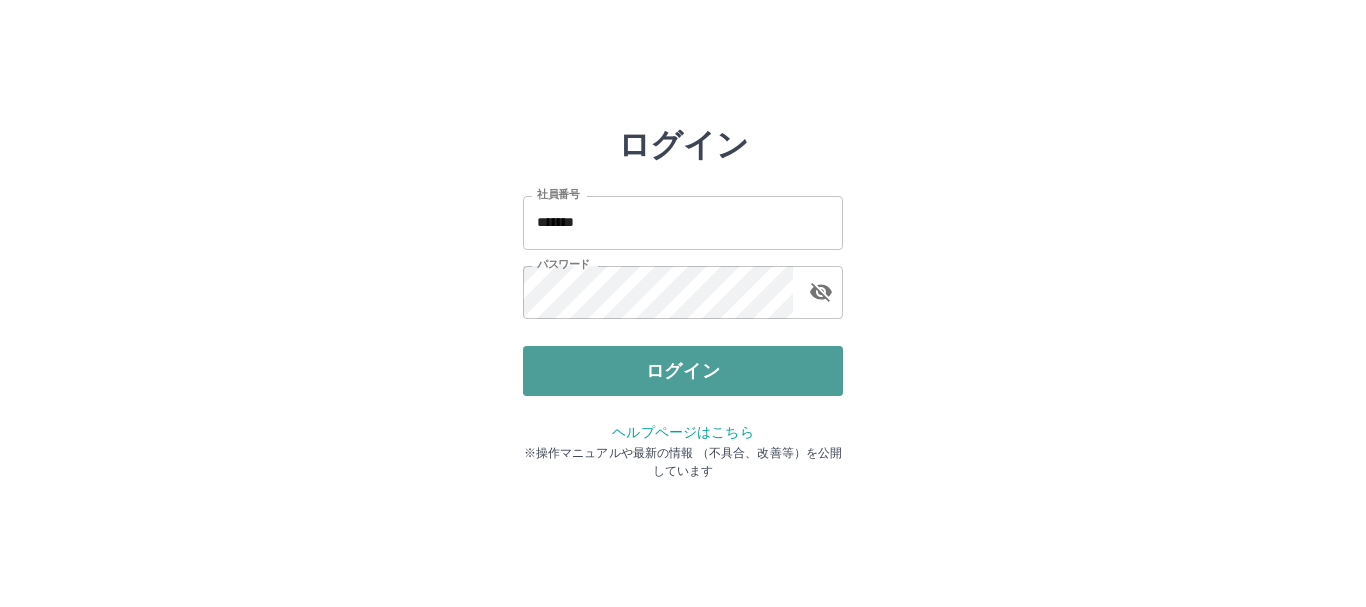 click on "ログイン" at bounding box center [683, 371] 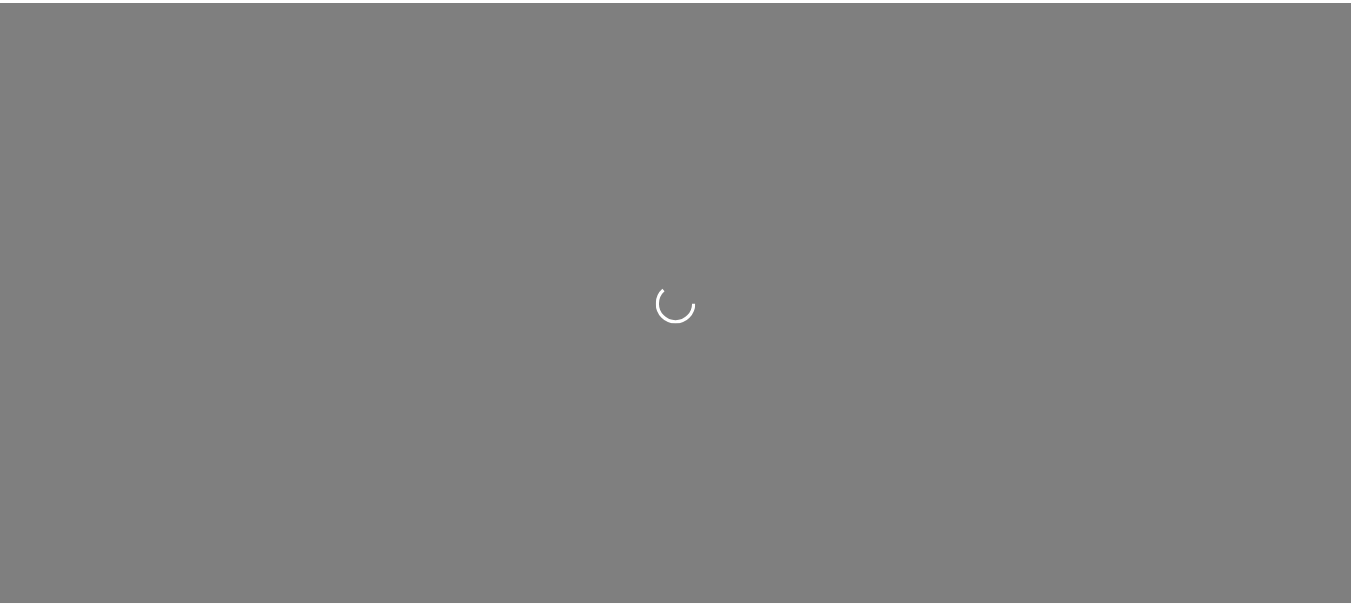 scroll, scrollTop: 0, scrollLeft: 0, axis: both 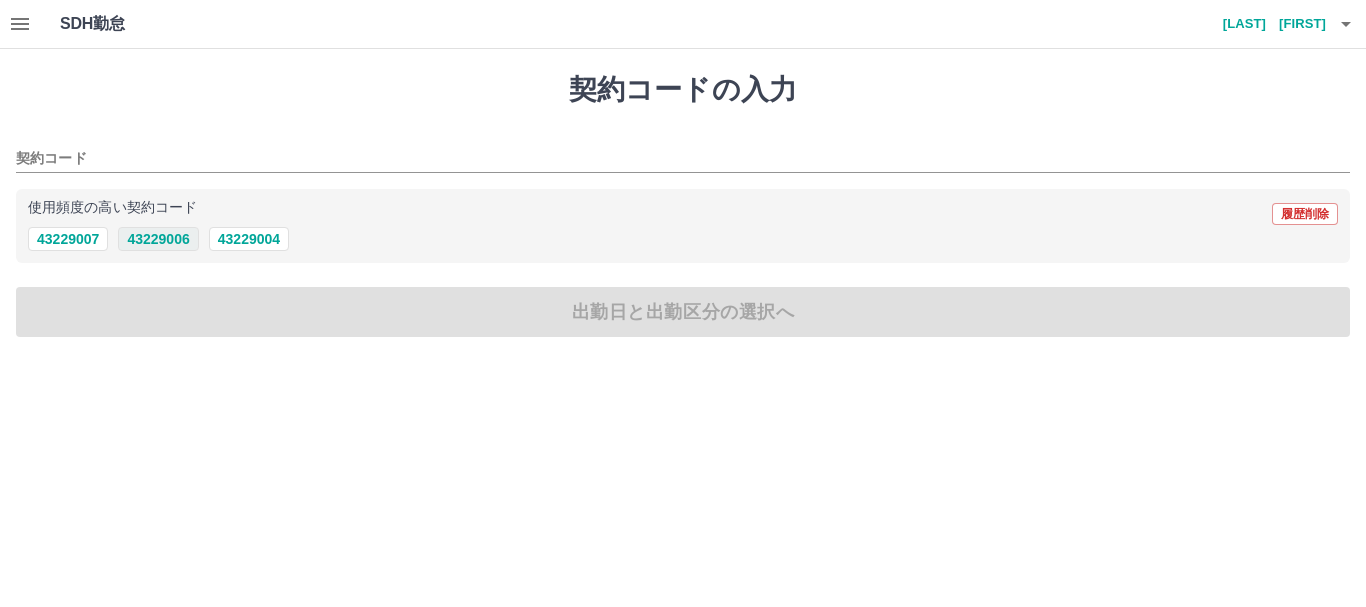 click on "43229006" at bounding box center (158, 239) 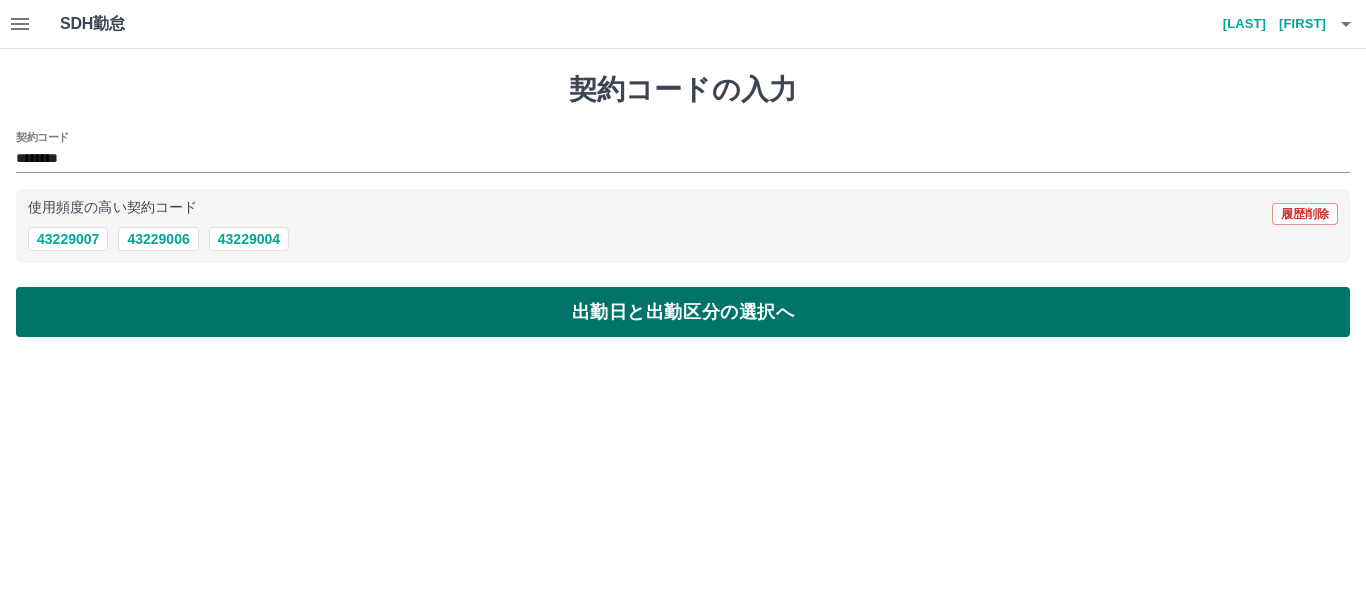 click on "出勤日と出勤区分の選択へ" at bounding box center (683, 312) 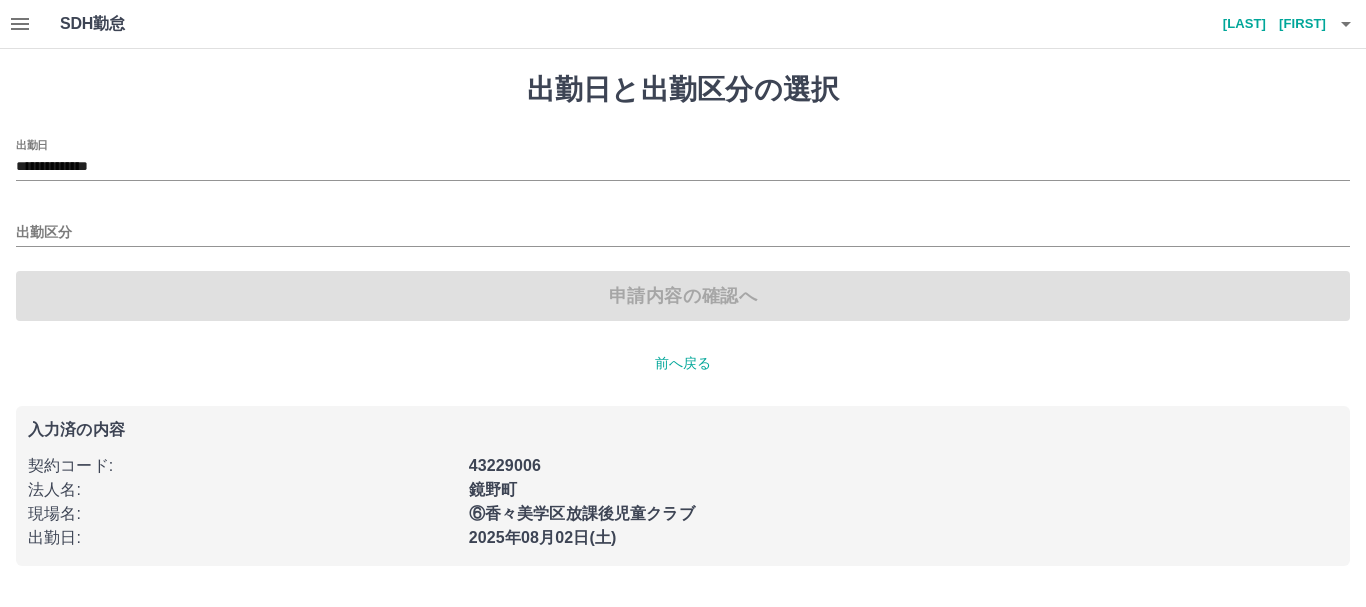 drag, startPoint x: 44, startPoint y: 290, endPoint x: 50, endPoint y: 263, distance: 27.658634 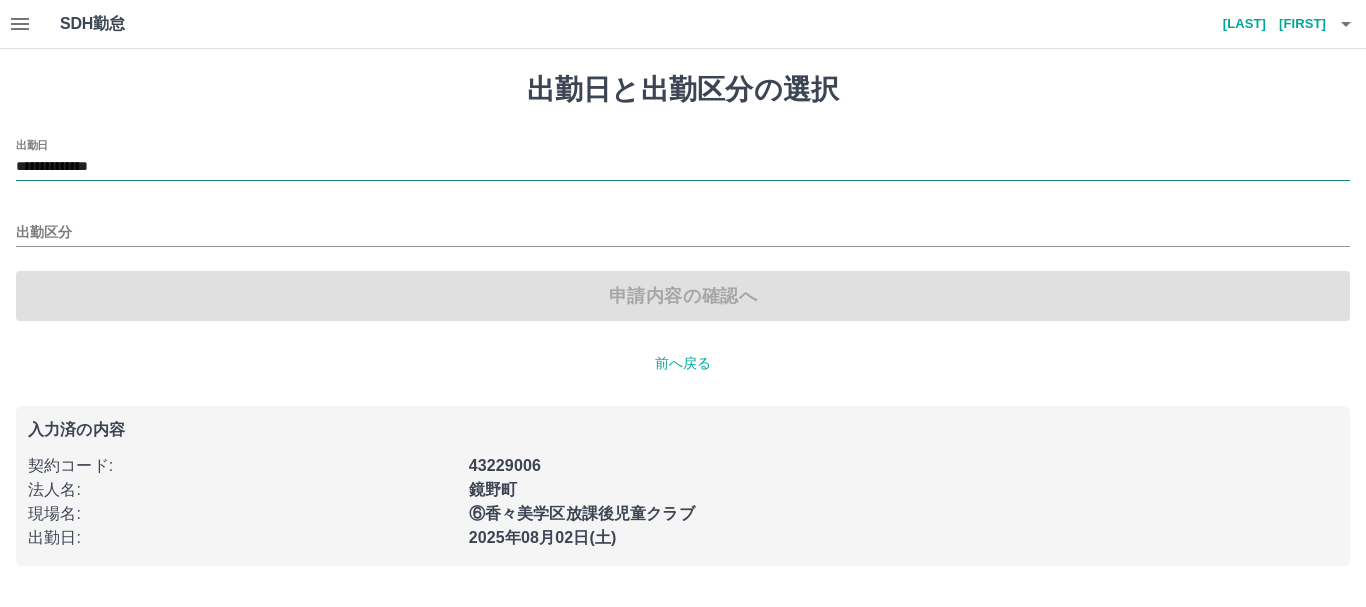 drag, startPoint x: 61, startPoint y: 160, endPoint x: 65, endPoint y: 172, distance: 12.649111 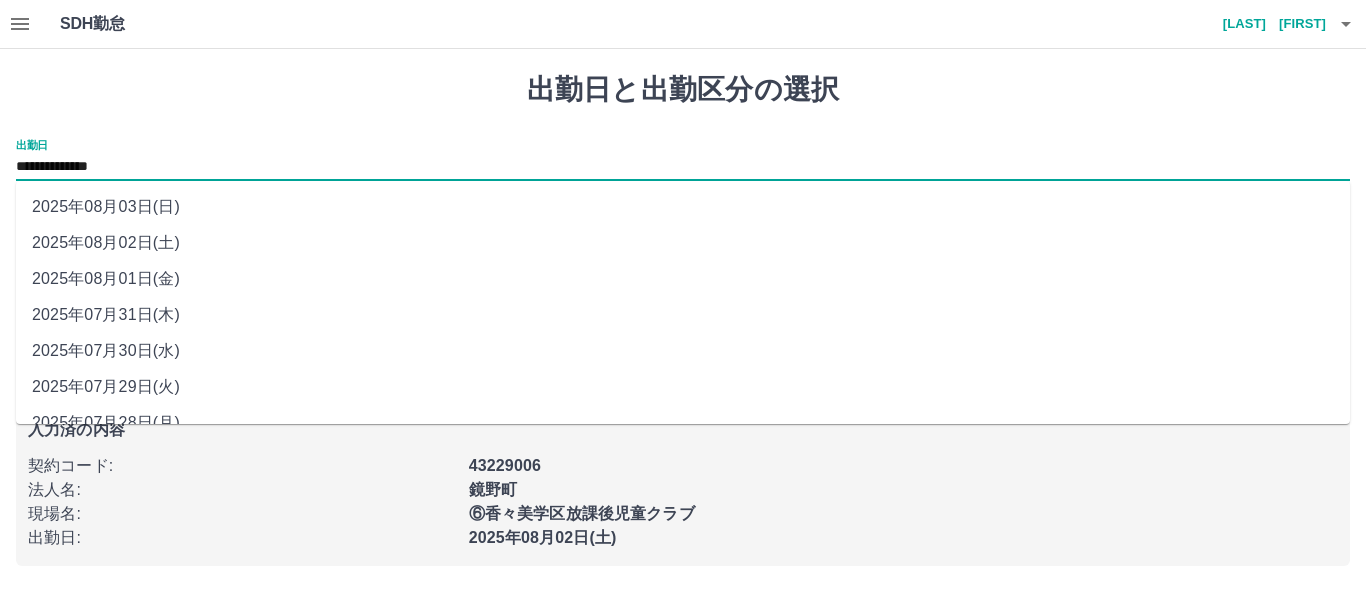 click on "**********" at bounding box center (683, 167) 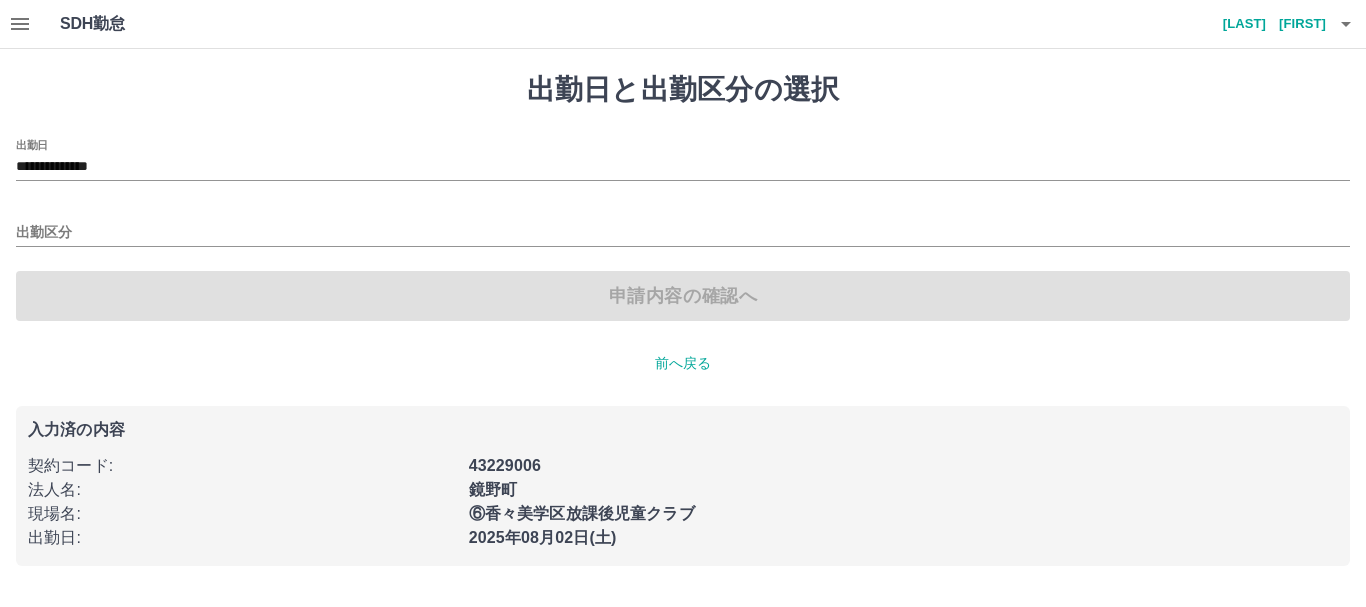 click on "申請内容の確認へ" at bounding box center (683, 296) 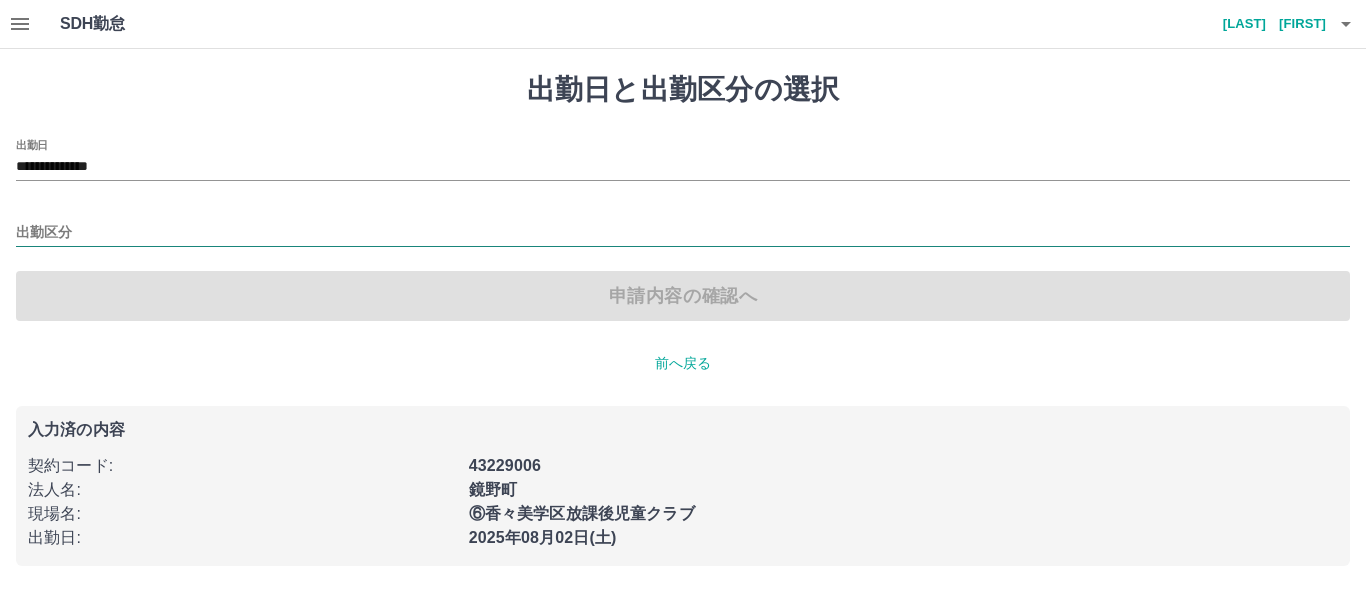click on "出勤区分" at bounding box center [683, 233] 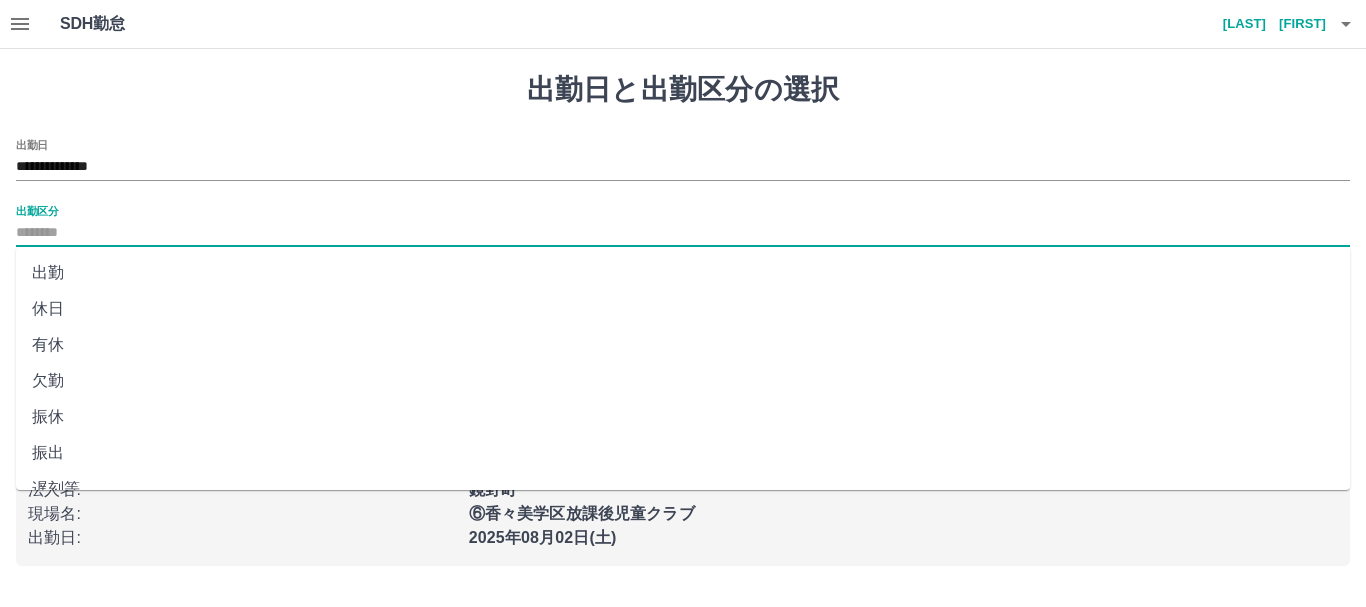 click on "出勤" at bounding box center (683, 273) 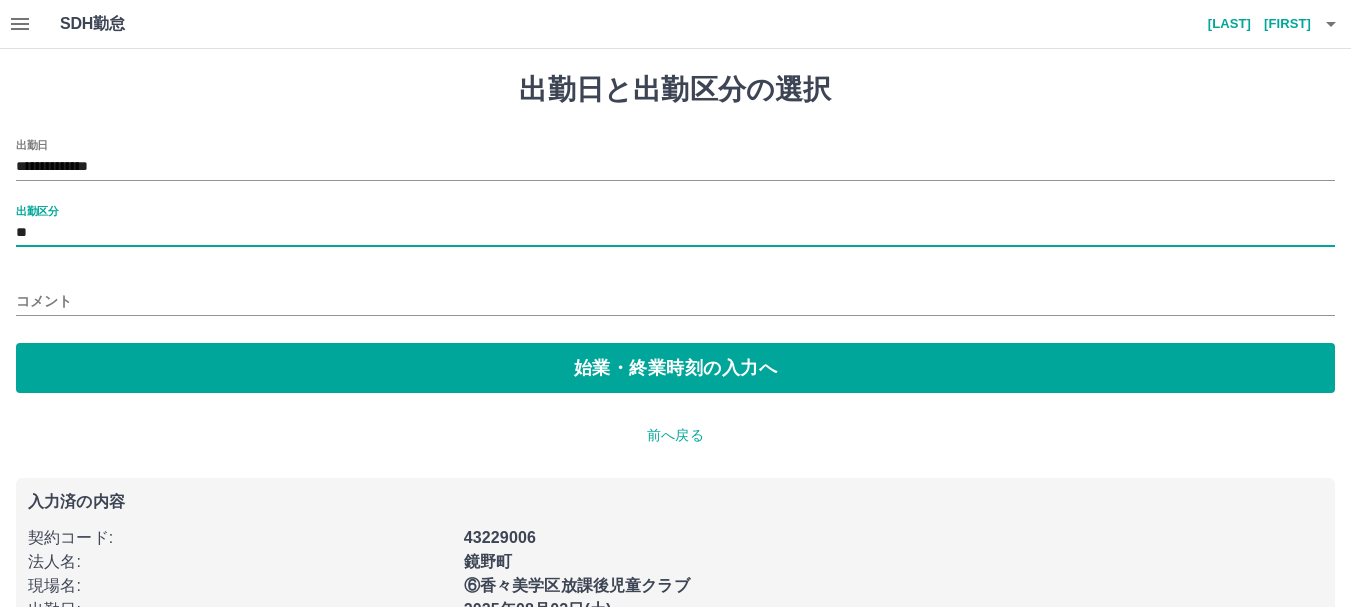click on "出勤区分" at bounding box center [37, 210] 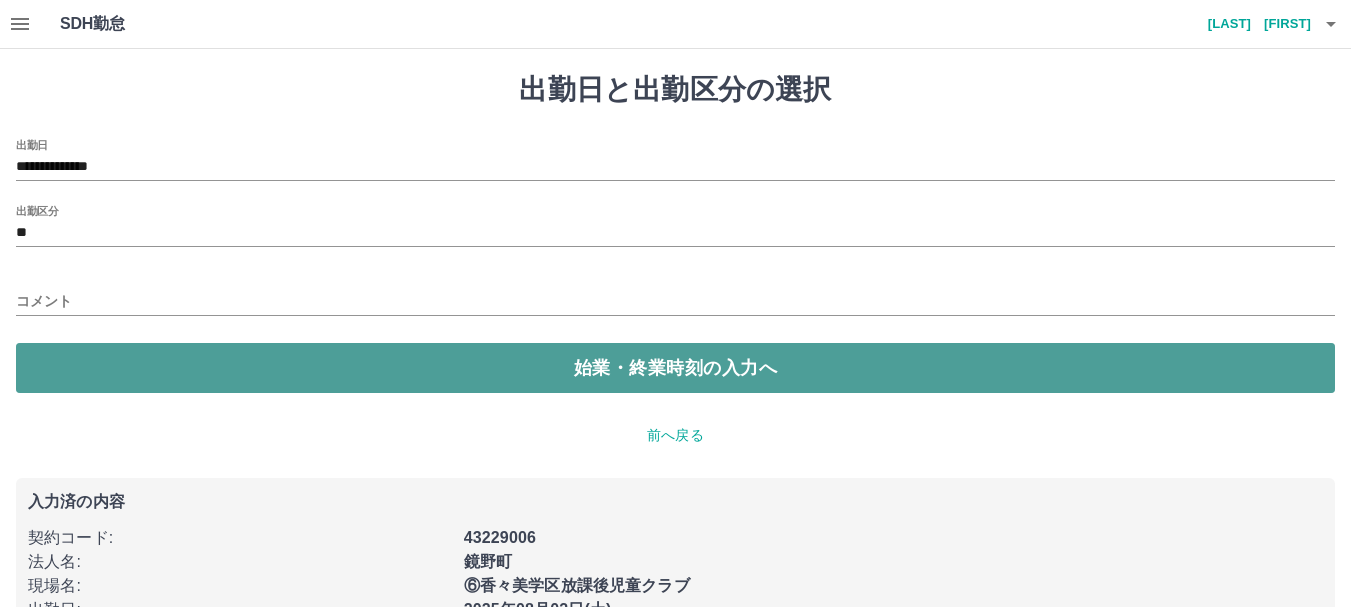 click on "始業・終業時刻の入力へ" at bounding box center (675, 368) 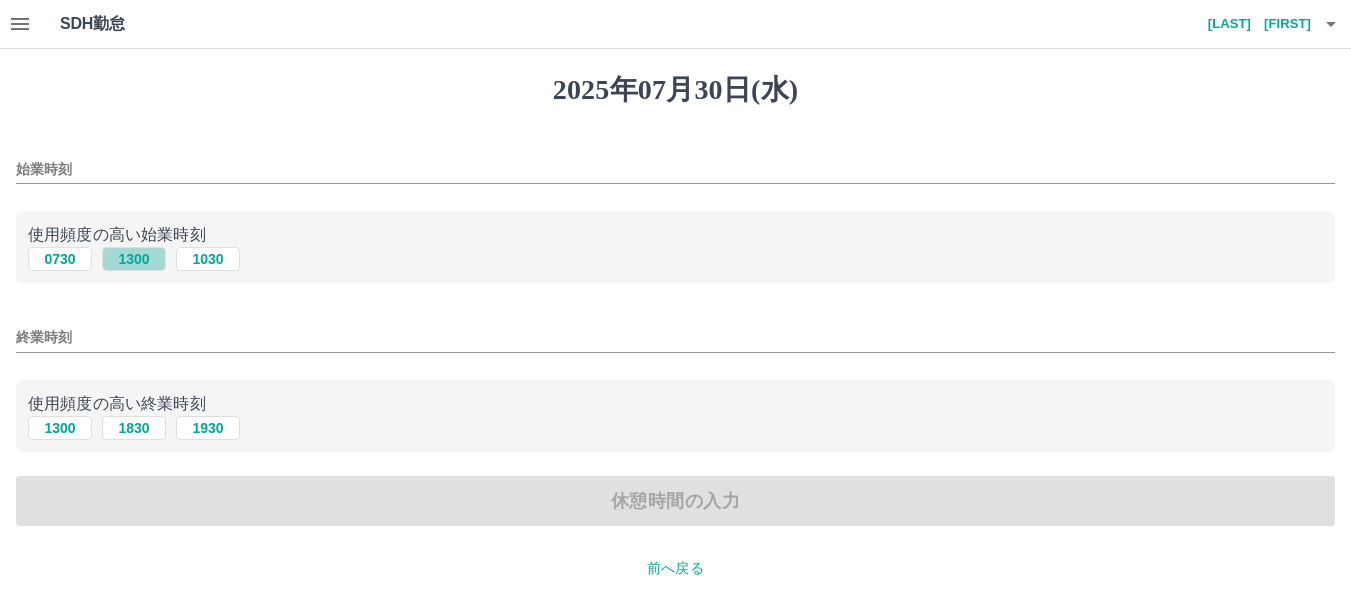click on "1300" at bounding box center [134, 259] 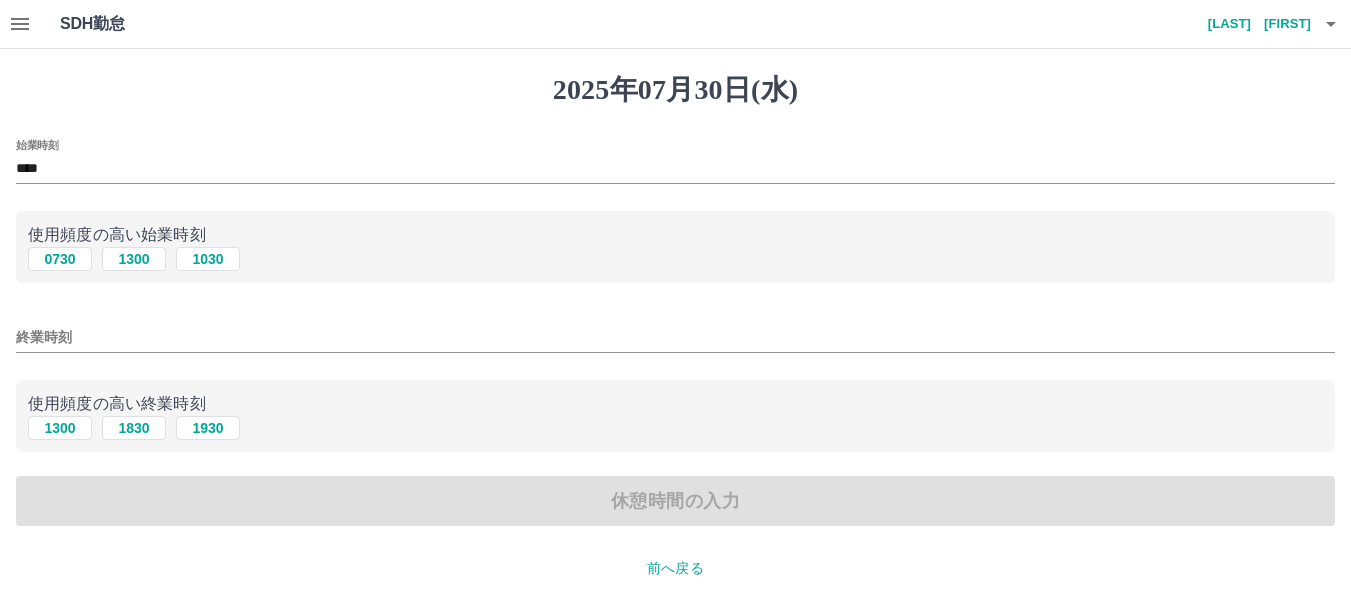click on "終業時刻" at bounding box center [675, 337] 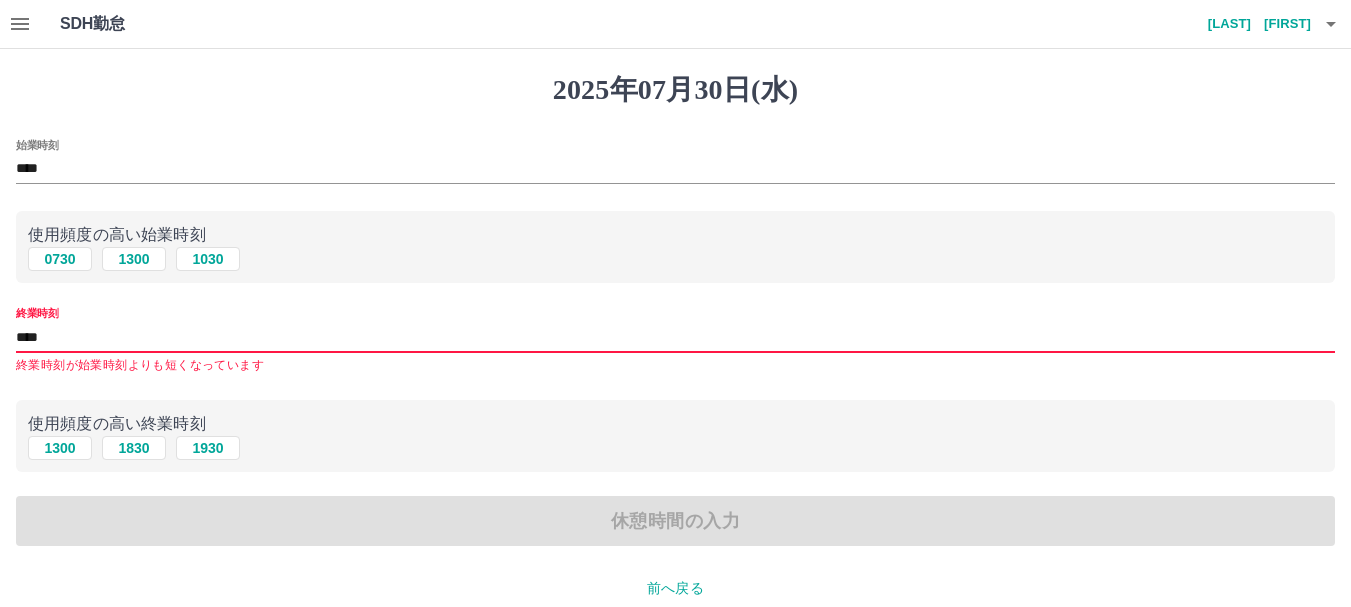 click on "休憩時間の入力" at bounding box center [675, 521] 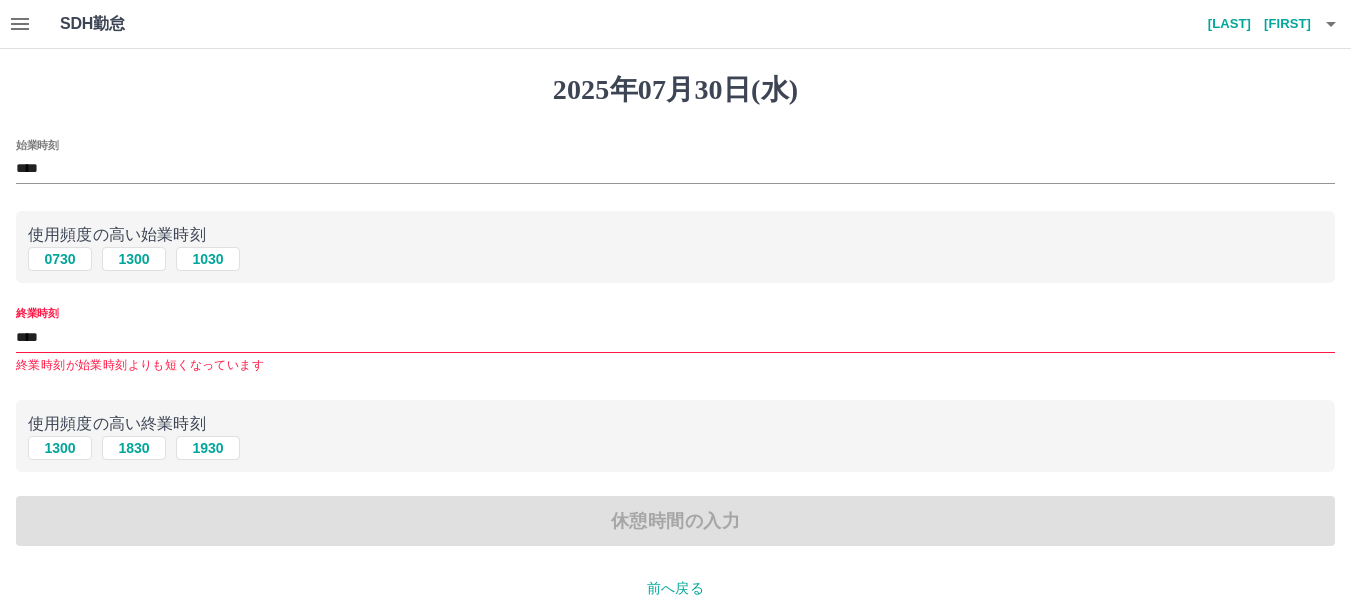 click on "休憩時間の入力" at bounding box center [675, 521] 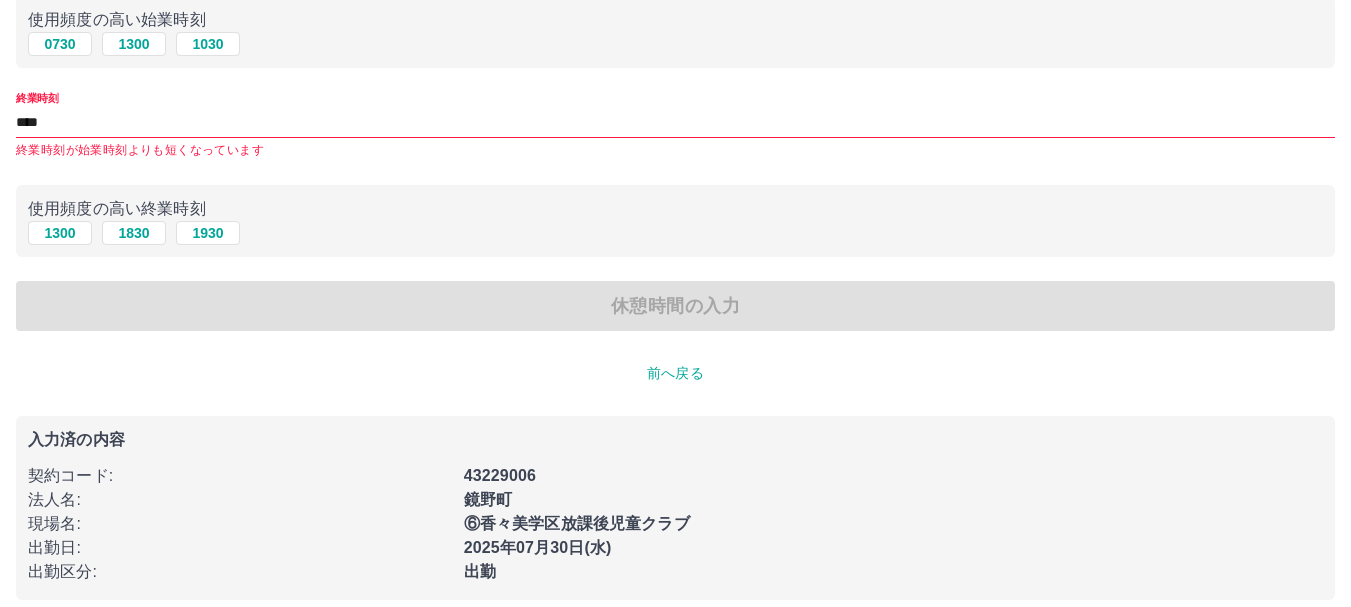 scroll, scrollTop: 232, scrollLeft: 0, axis: vertical 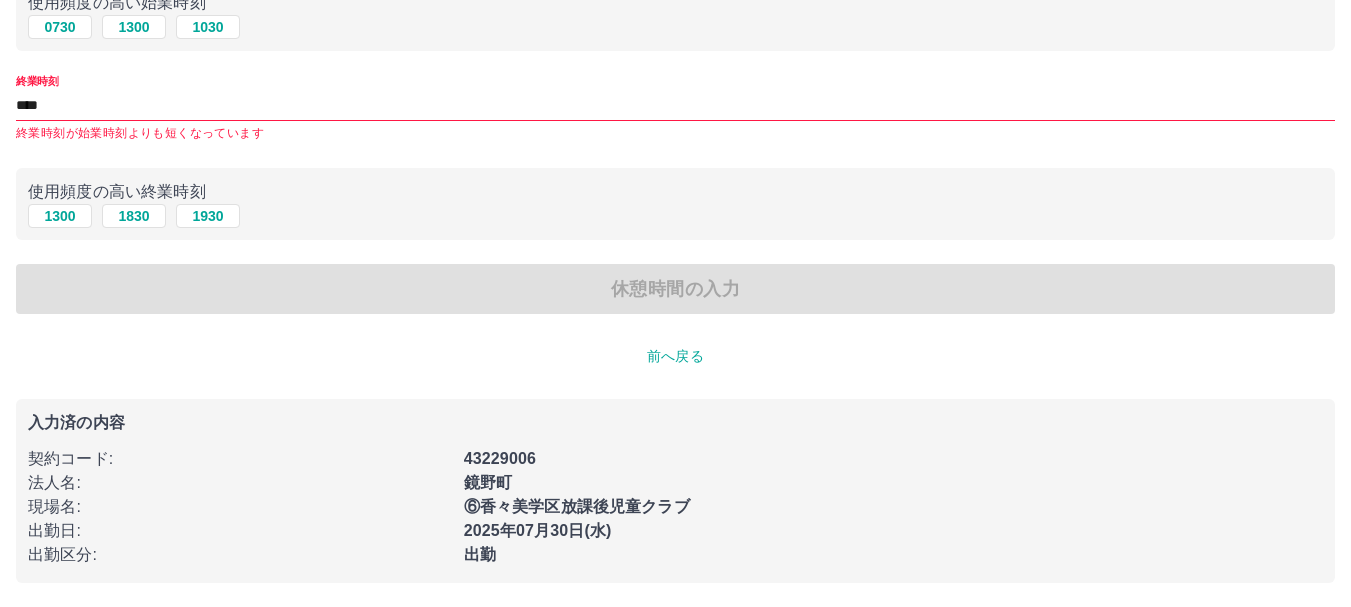 click on "休憩時間の入力" at bounding box center (675, 289) 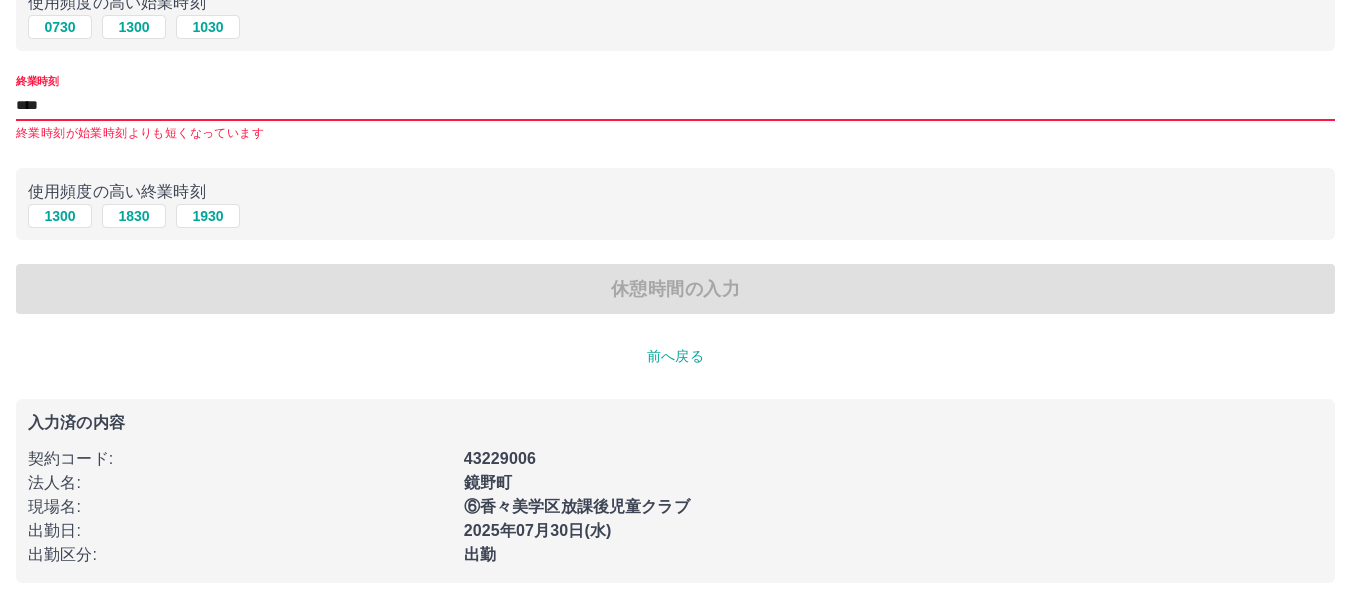 click on "****" at bounding box center (675, 105) 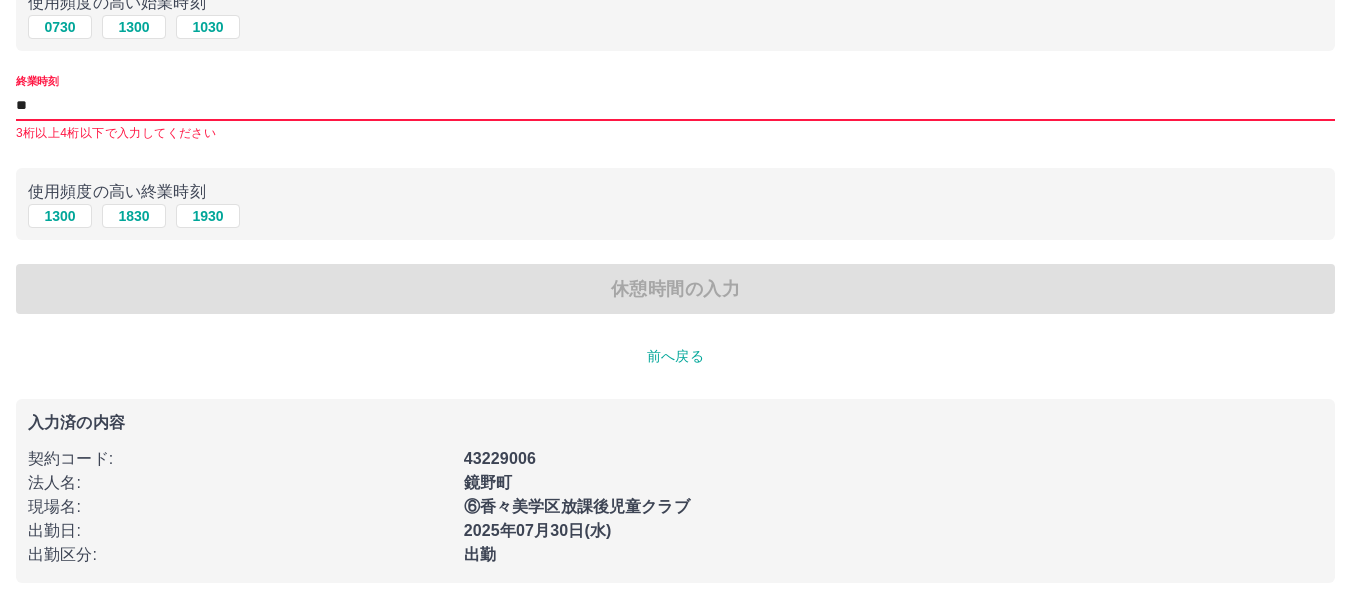 click on "**" at bounding box center [675, 105] 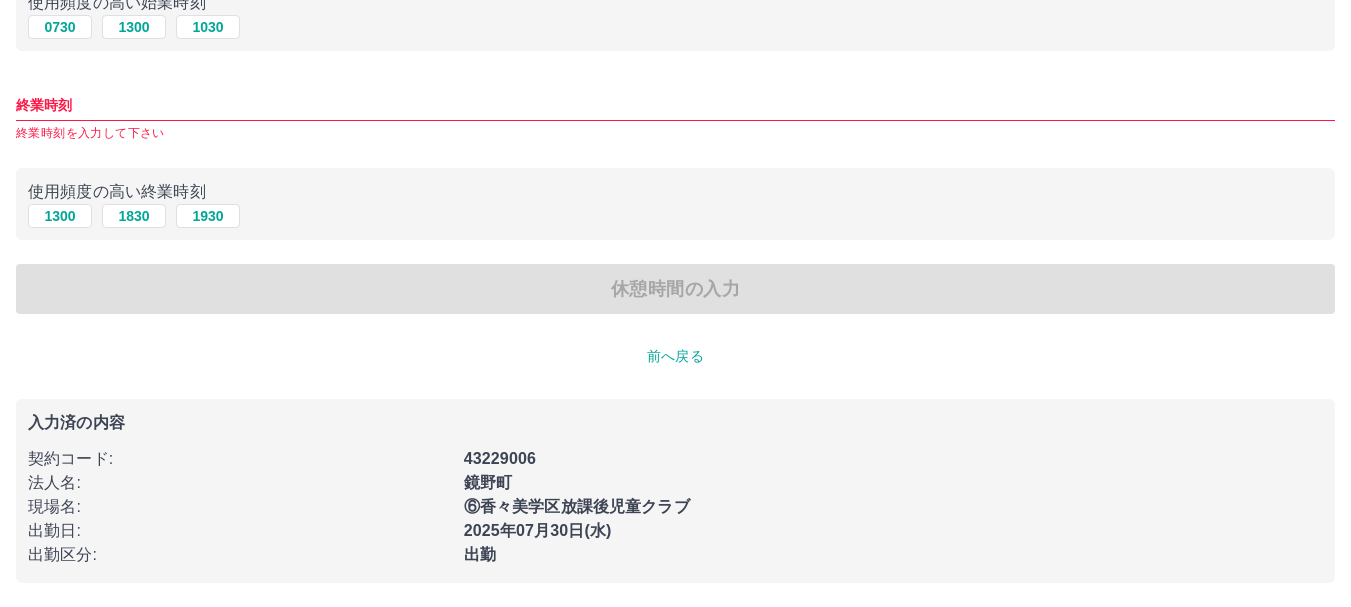 click on "始業時刻 **** 使用頻度の高い始業時刻 0730 1300 1030 終業時刻 終業時刻を入力して下さい 使用頻度の高い終業時刻 1300 1830 1930 休憩時間の入力" at bounding box center [675, 111] 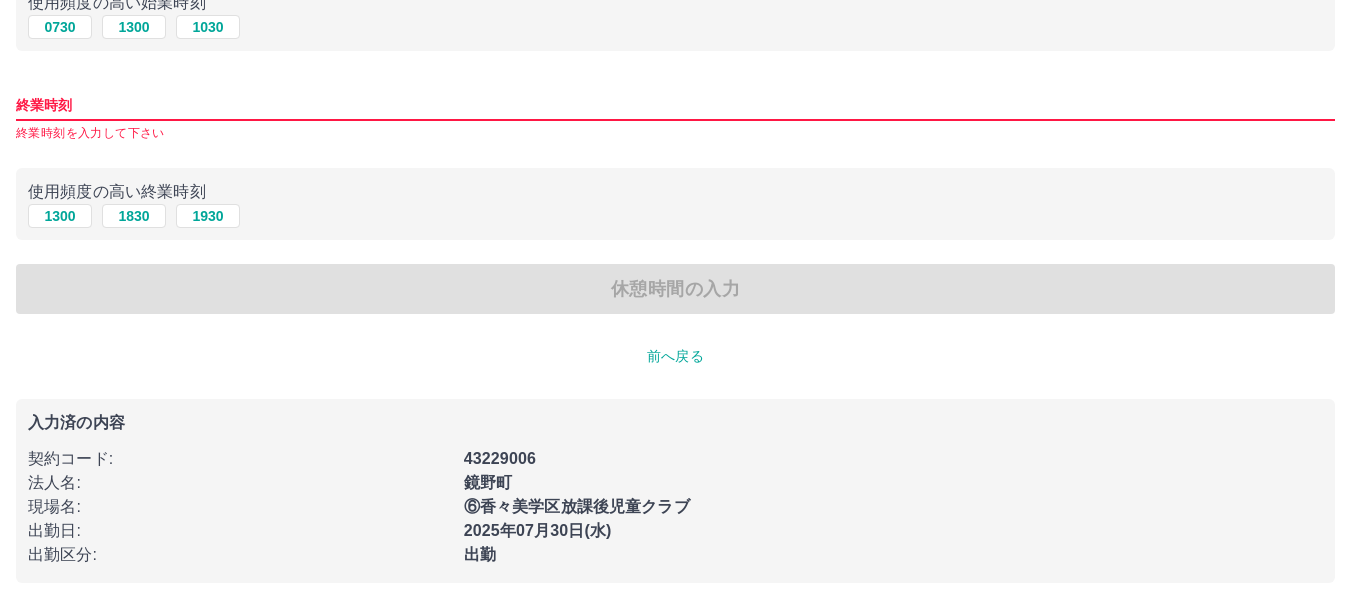 click on "終業時刻" at bounding box center [675, 105] 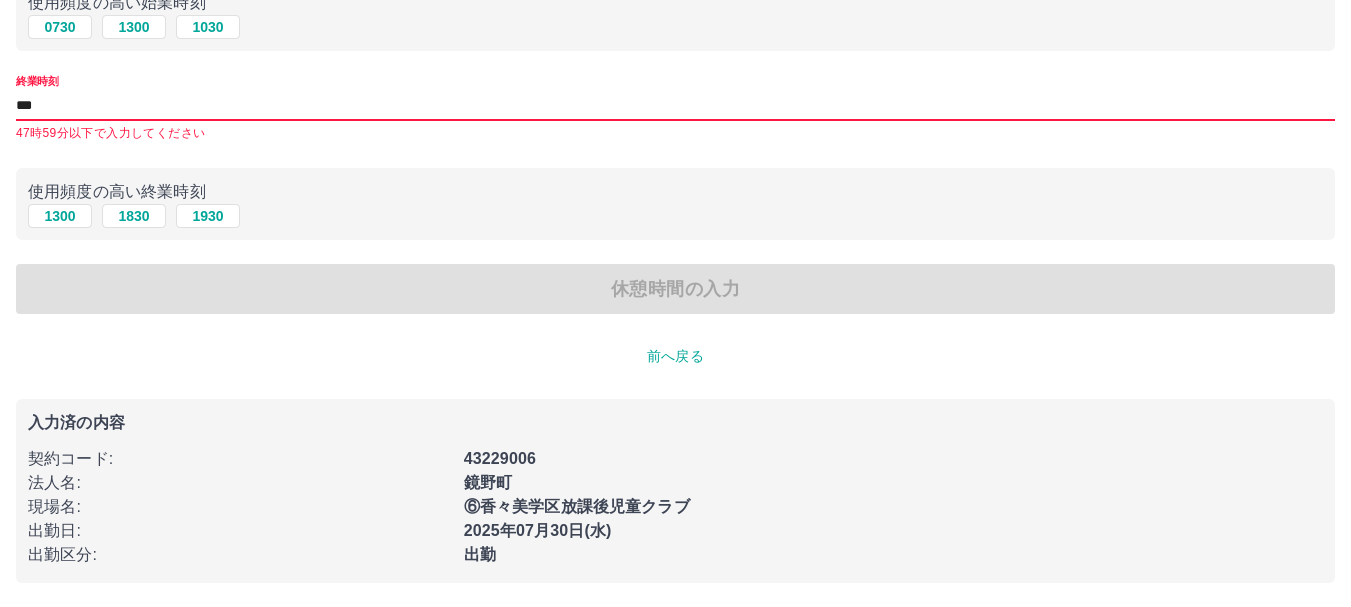 scroll, scrollTop: 213, scrollLeft: 0, axis: vertical 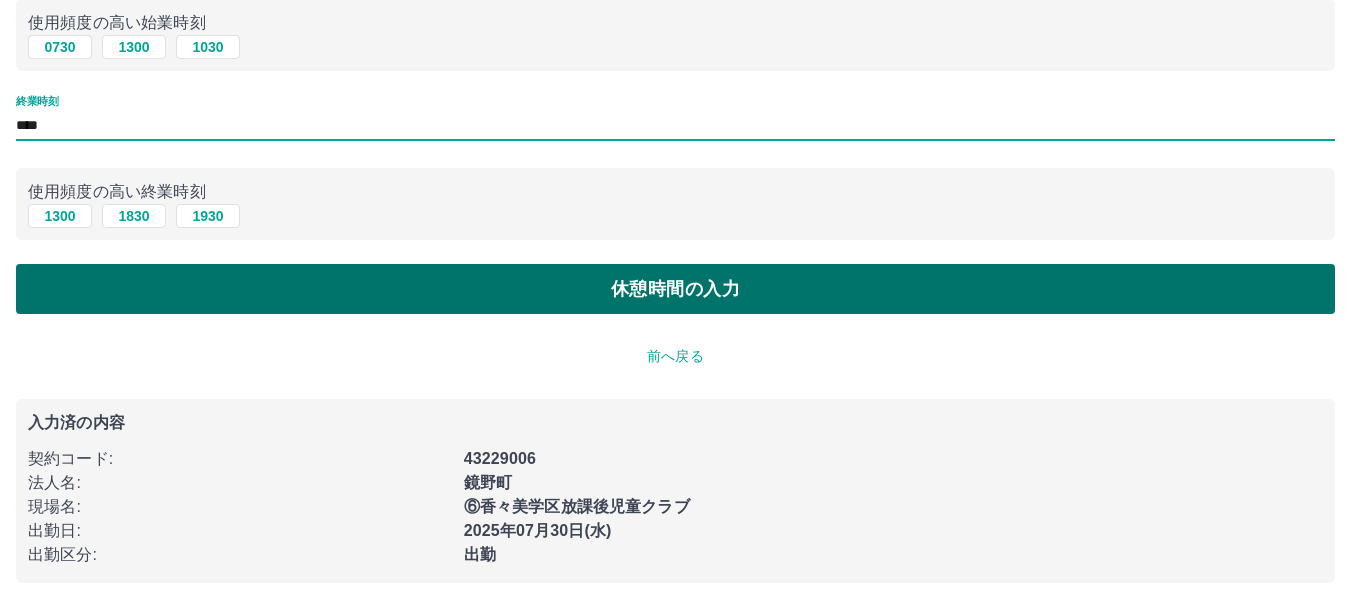 type on "****" 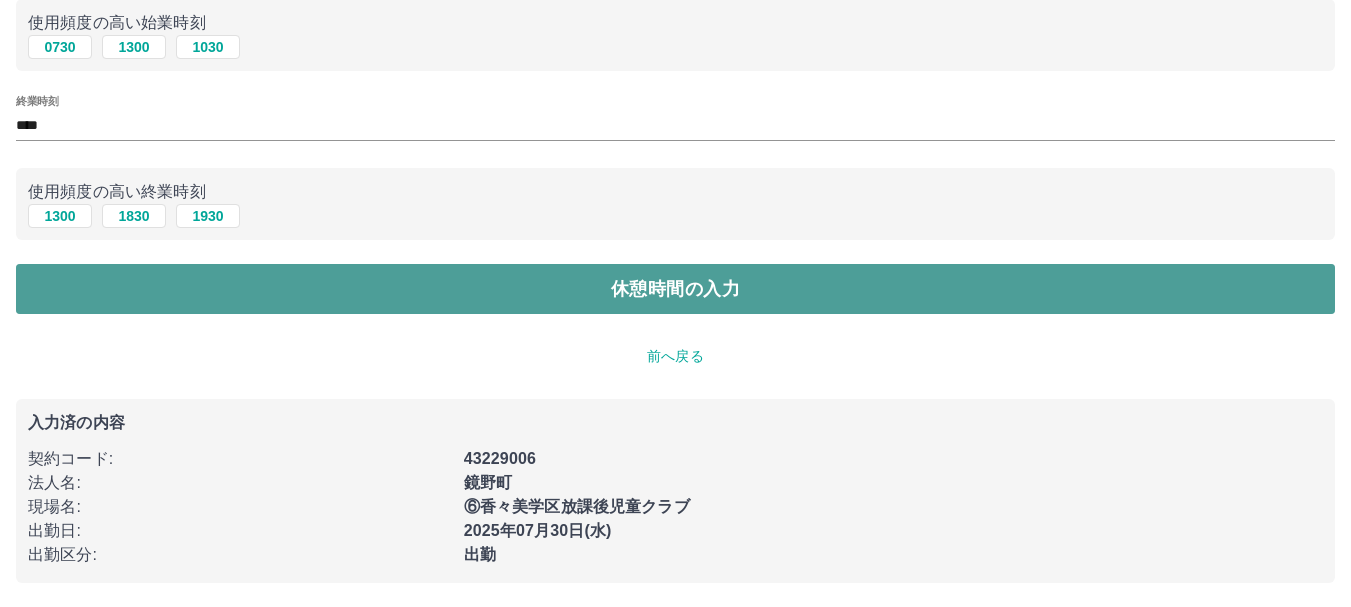 click on "休憩時間の入力" at bounding box center (675, 289) 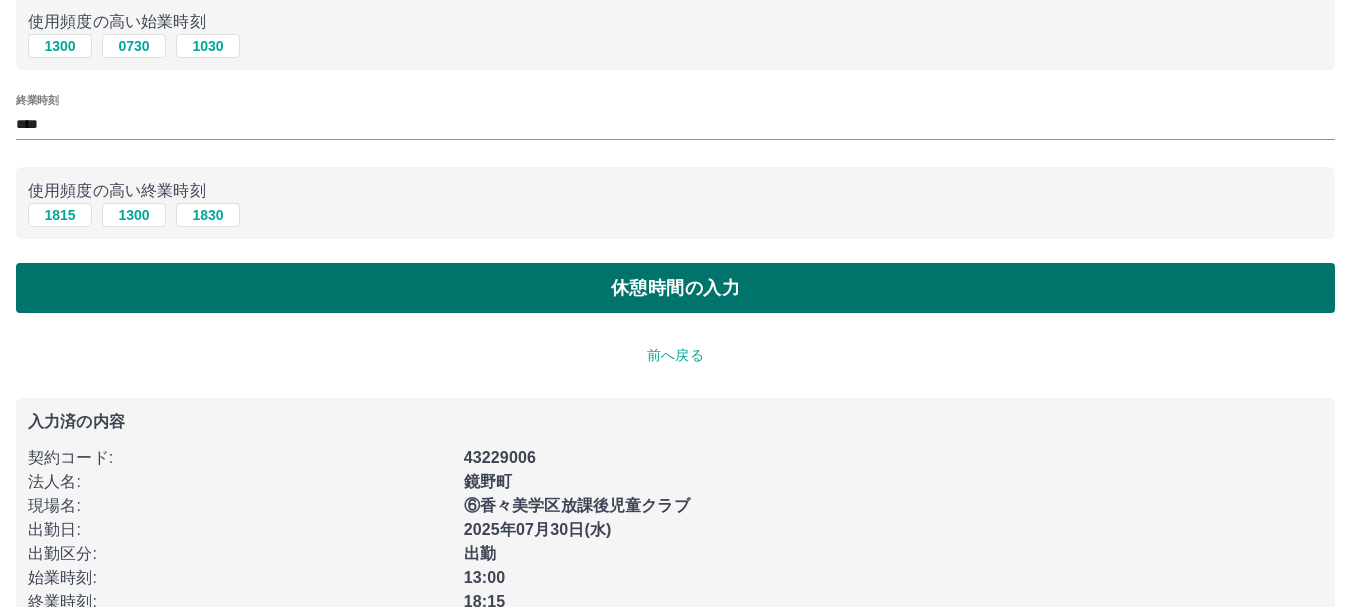 scroll, scrollTop: 0, scrollLeft: 0, axis: both 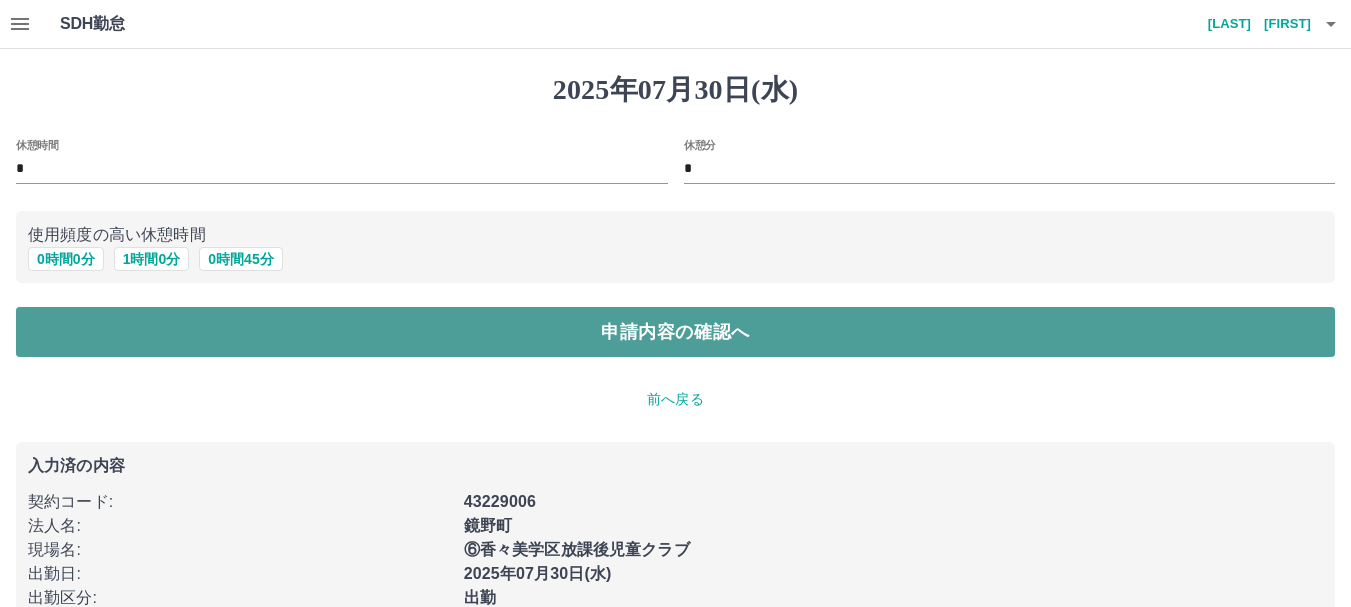 click on "申請内容の確認へ" at bounding box center (675, 332) 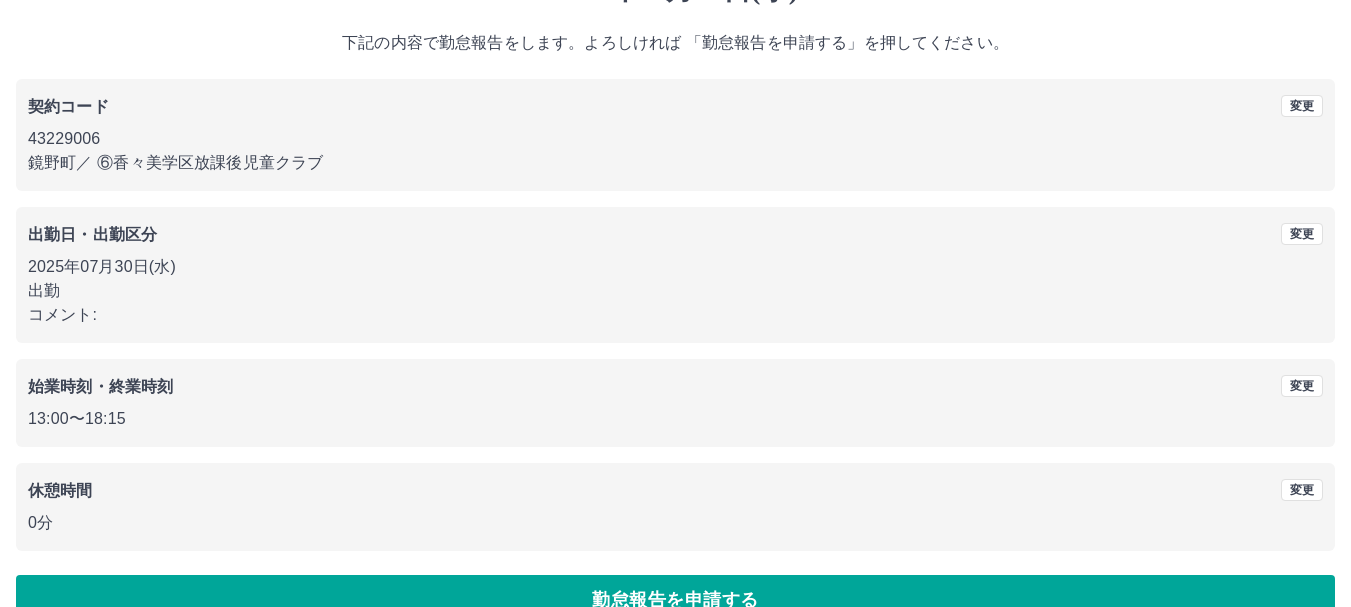 scroll, scrollTop: 142, scrollLeft: 0, axis: vertical 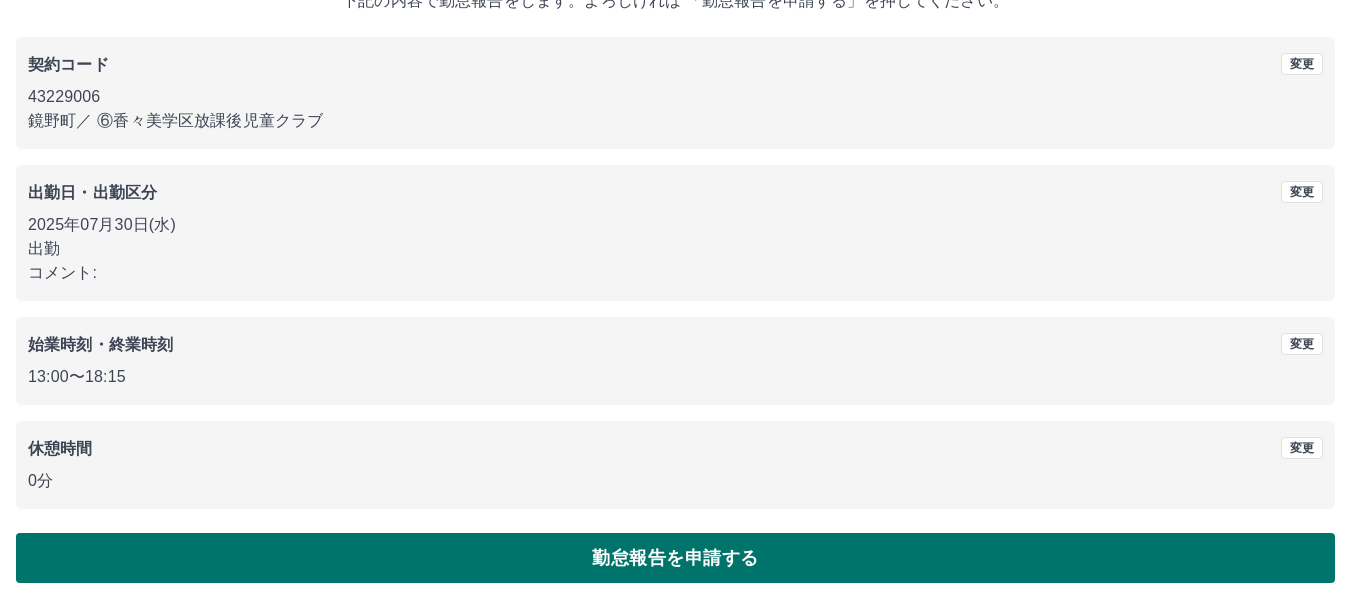 click on "勤怠報告を申請する" at bounding box center [675, 558] 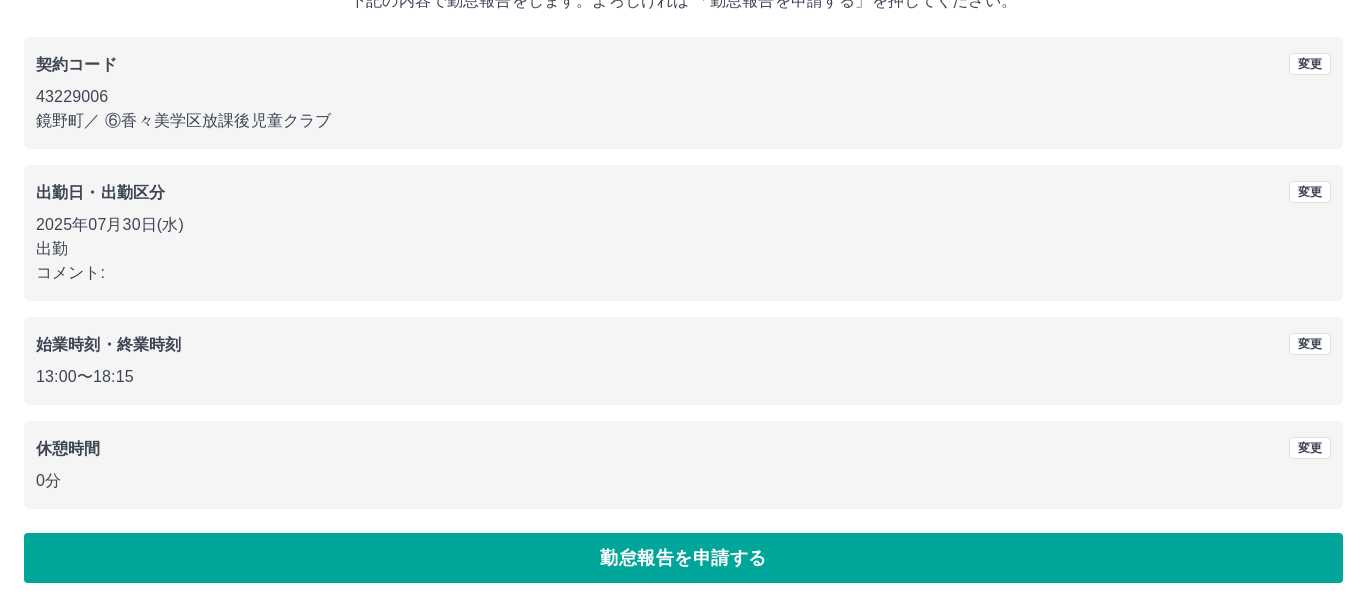 scroll, scrollTop: 0, scrollLeft: 0, axis: both 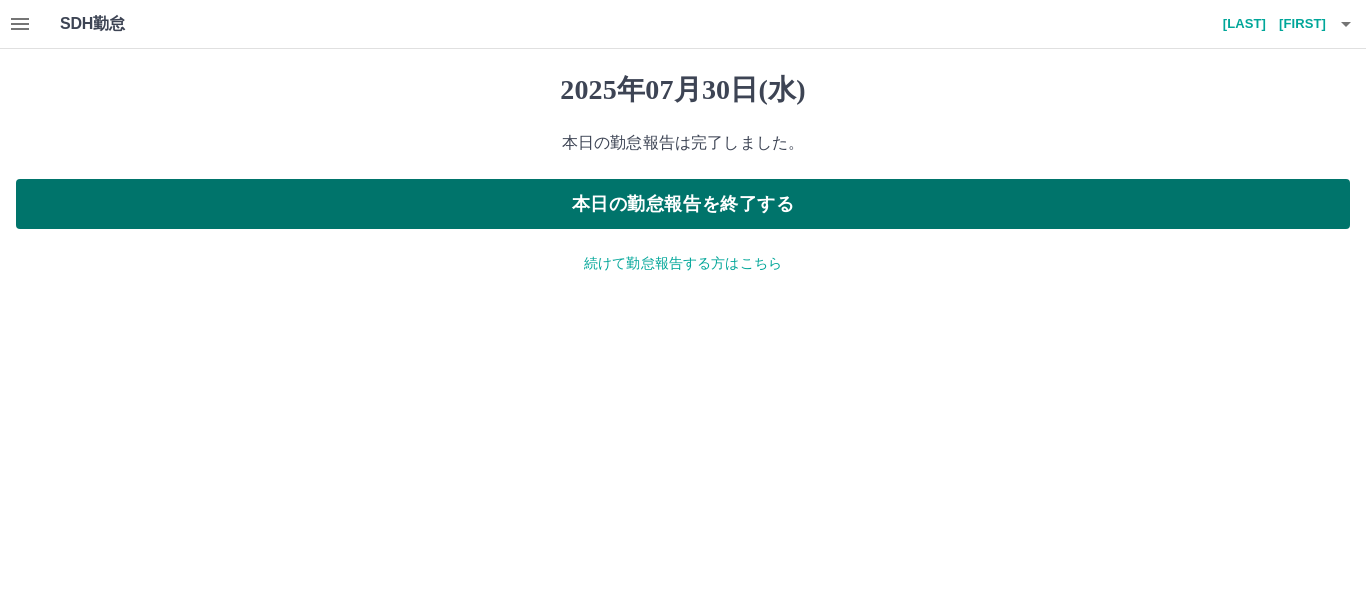 click on "本日の勤怠報告を終了する" at bounding box center (683, 204) 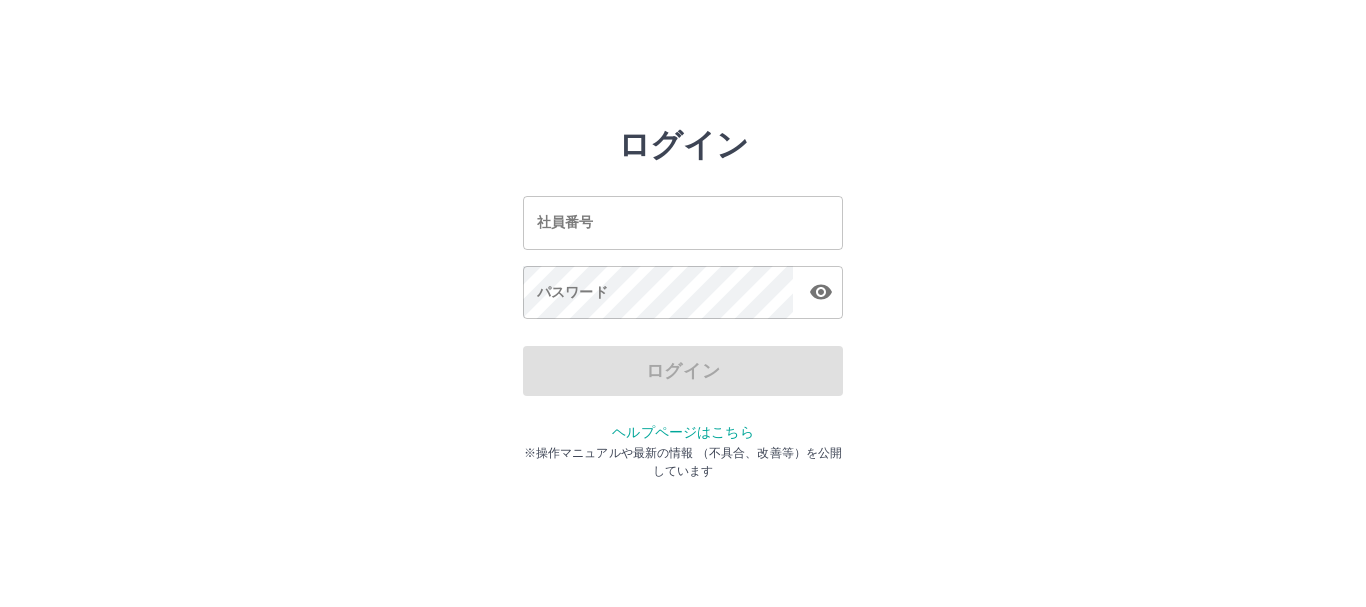 scroll, scrollTop: 0, scrollLeft: 0, axis: both 